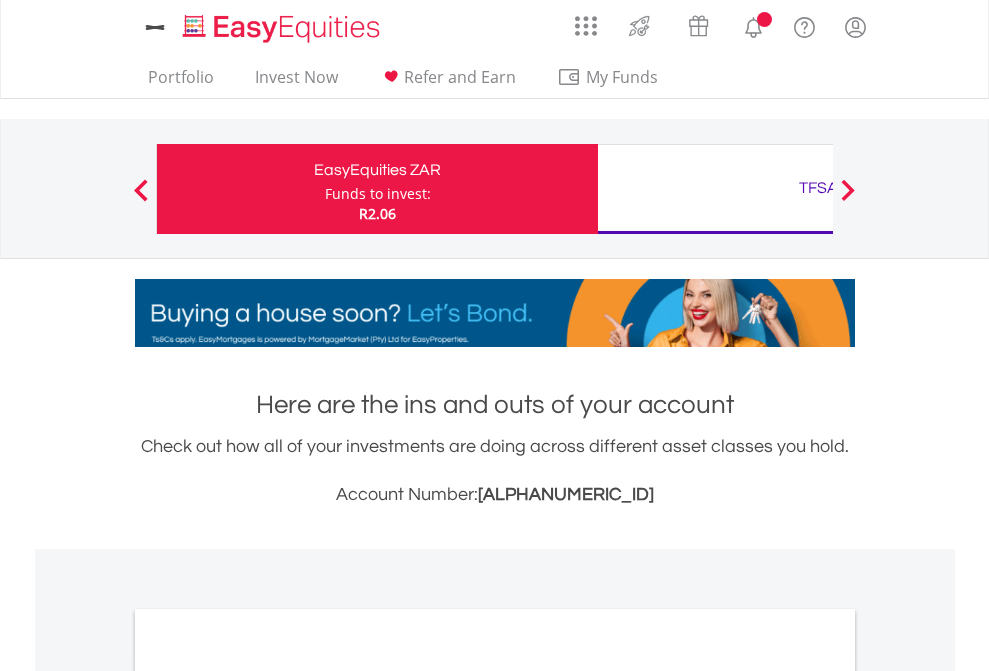 scroll, scrollTop: 0, scrollLeft: 0, axis: both 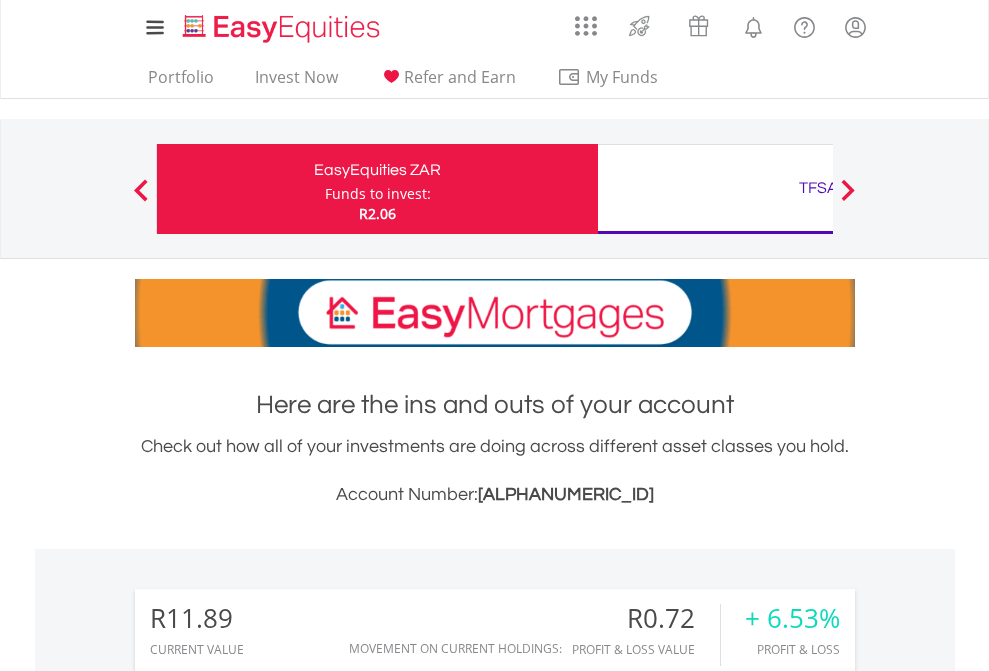 click on "Funds to invest:" at bounding box center (378, 194) 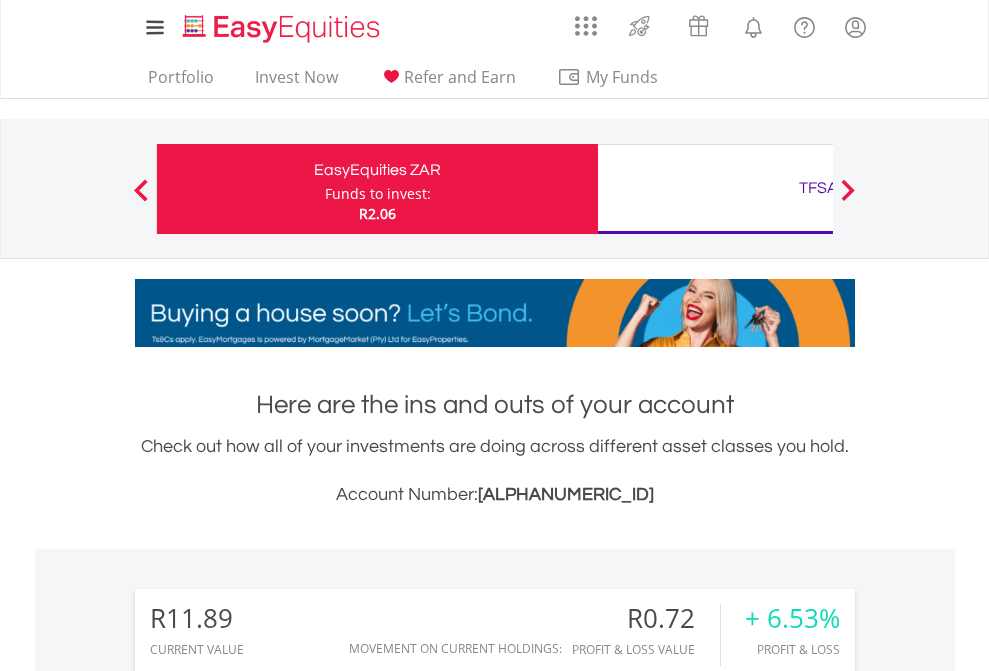 scroll, scrollTop: 999808, scrollLeft: 999687, axis: both 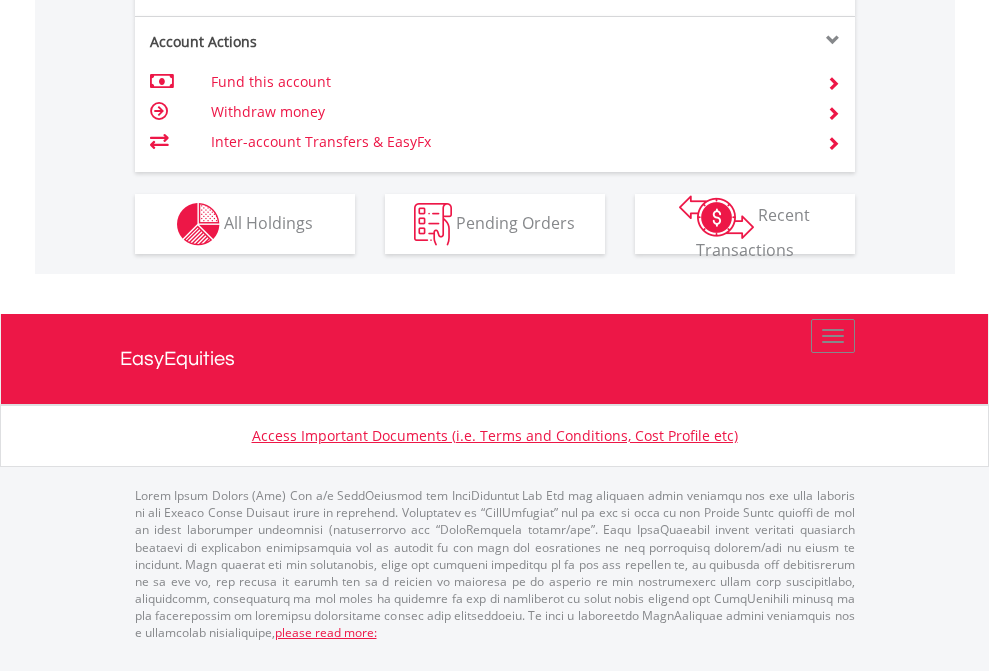 click on "Investment types" at bounding box center [706, -337] 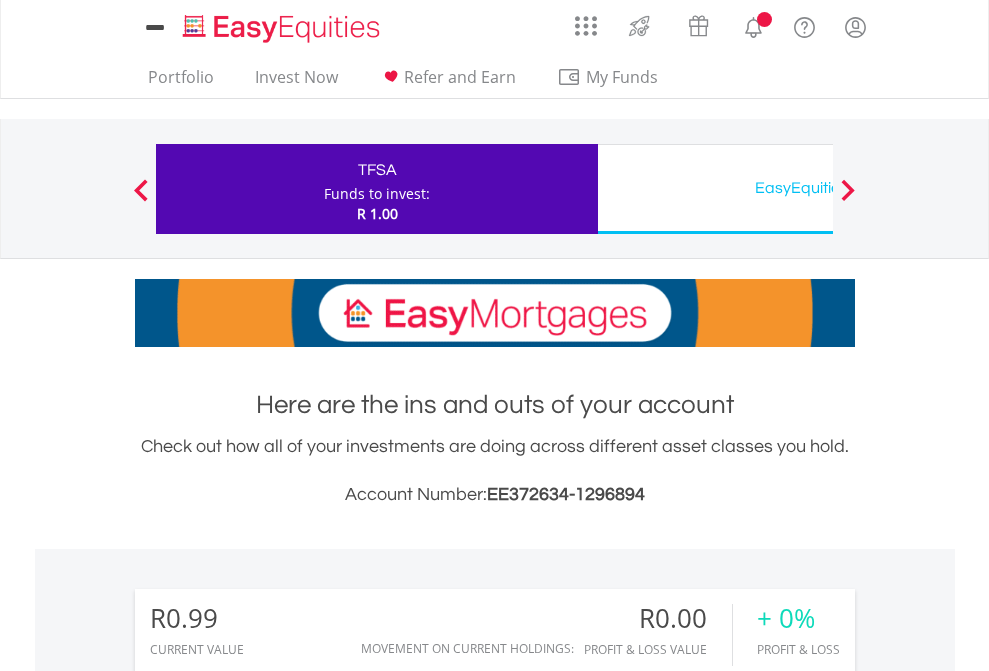 scroll, scrollTop: 0, scrollLeft: 0, axis: both 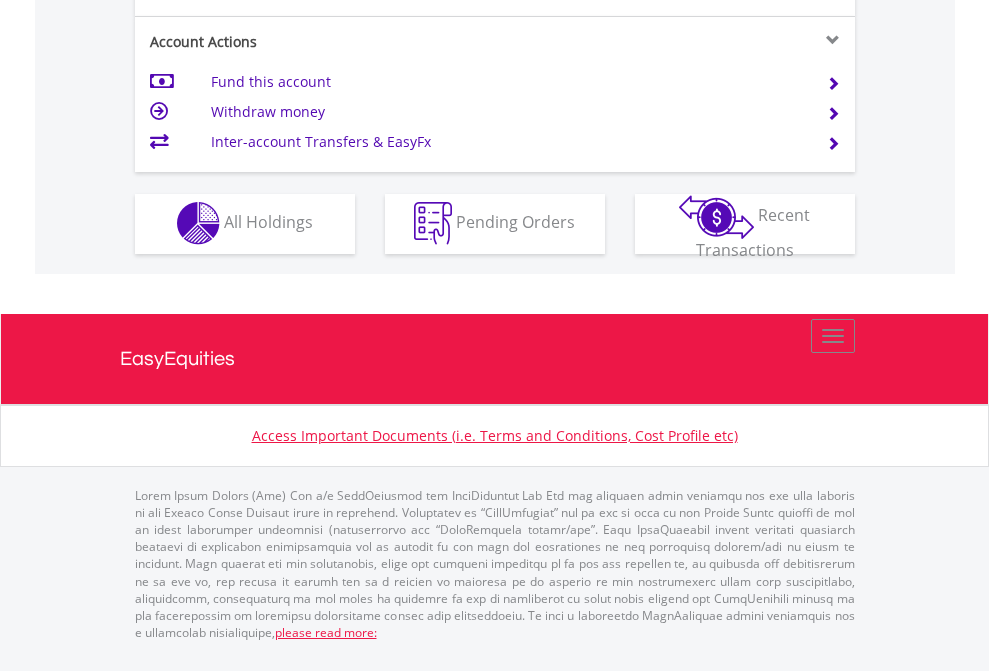 click on "Investment types" at bounding box center (706, -353) 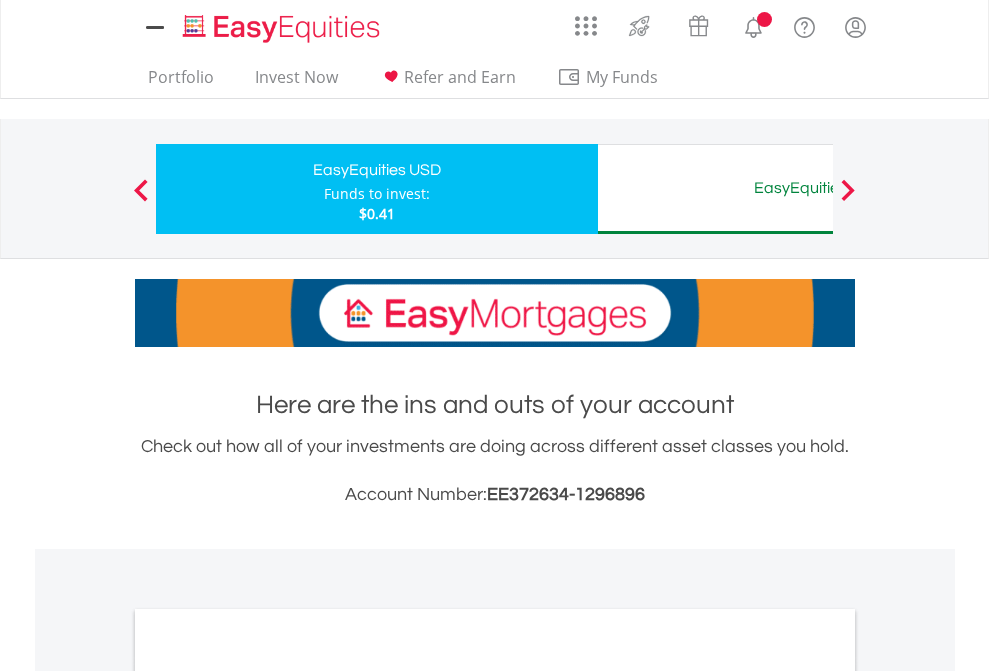 scroll, scrollTop: 0, scrollLeft: 0, axis: both 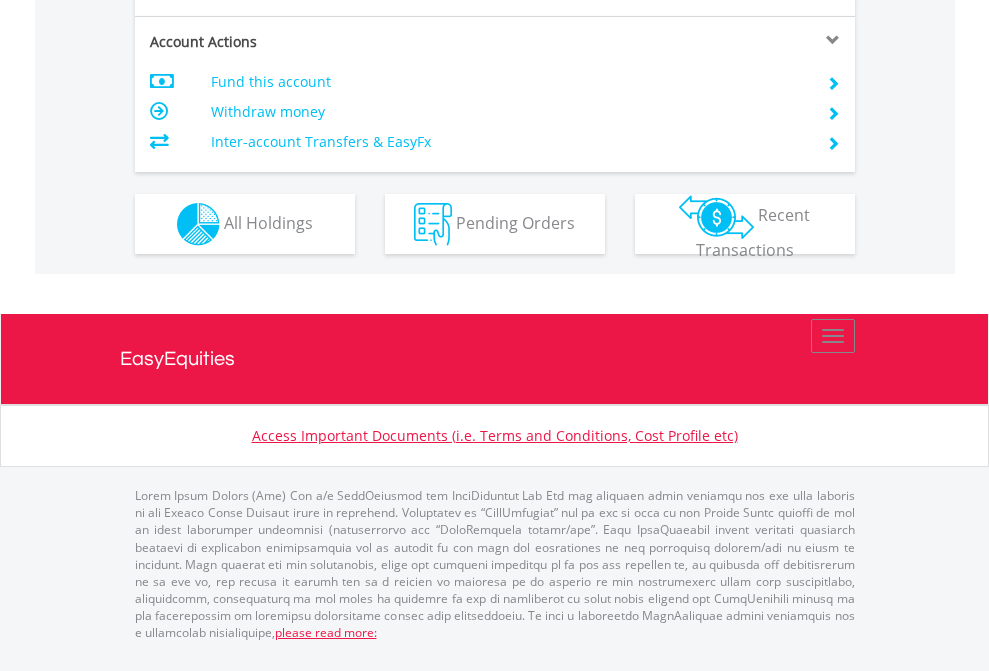 click on "Investment types" at bounding box center [706, -337] 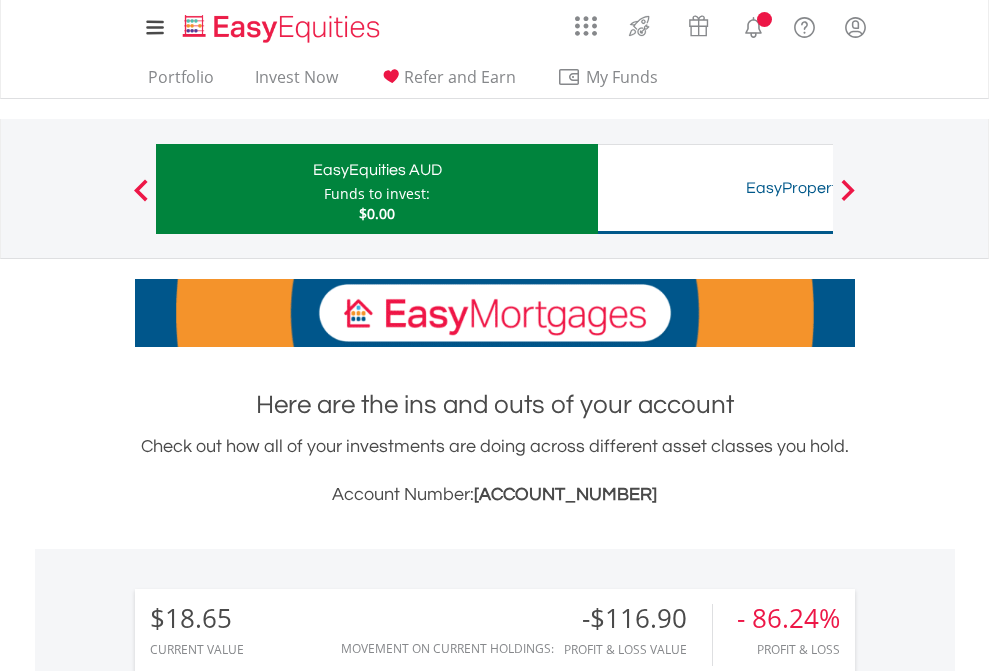 scroll, scrollTop: 0, scrollLeft: 0, axis: both 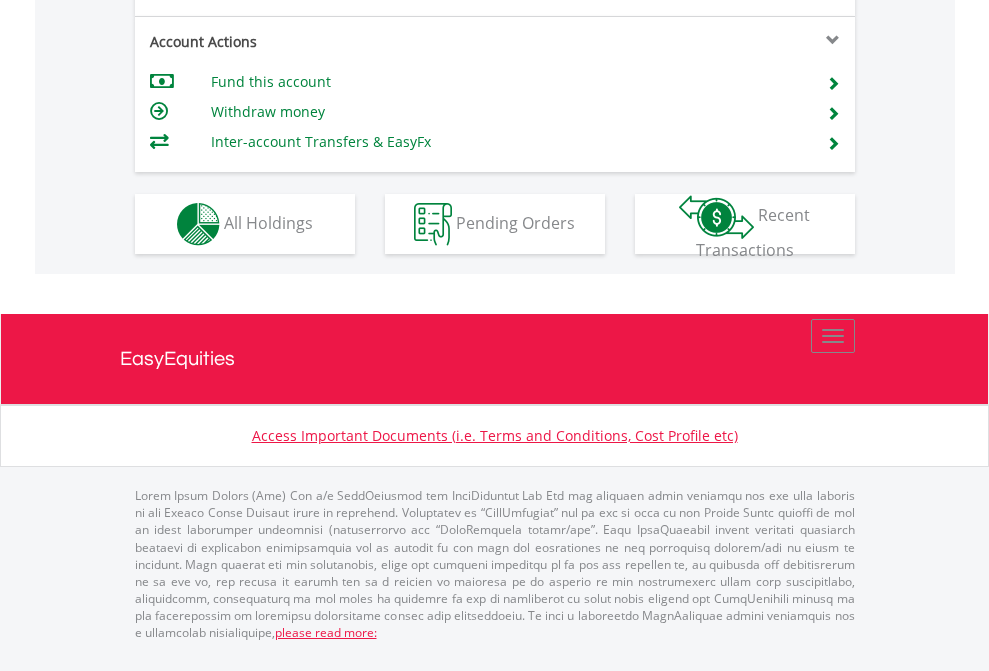 click on "Investment types" at bounding box center [706, -337] 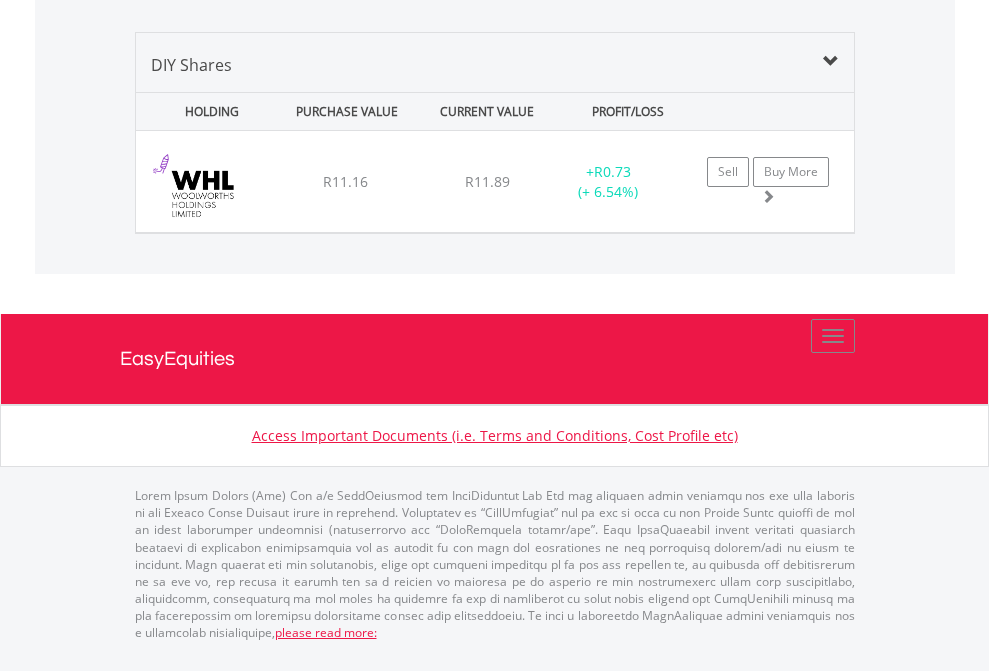 scroll, scrollTop: 1933, scrollLeft: 0, axis: vertical 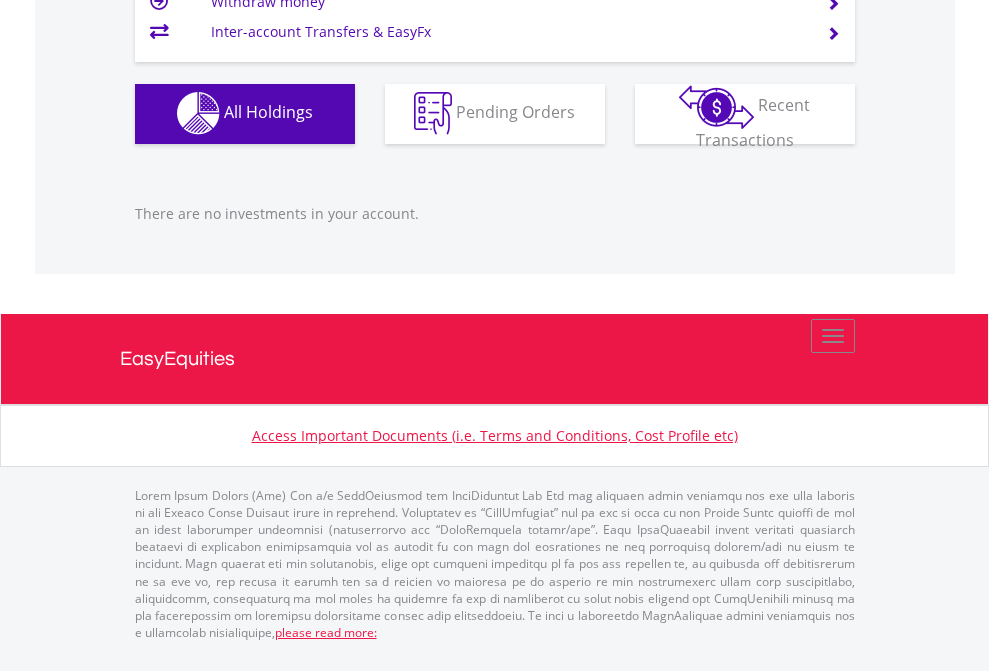 click on "EasyEquities USD" at bounding box center [818, -1142] 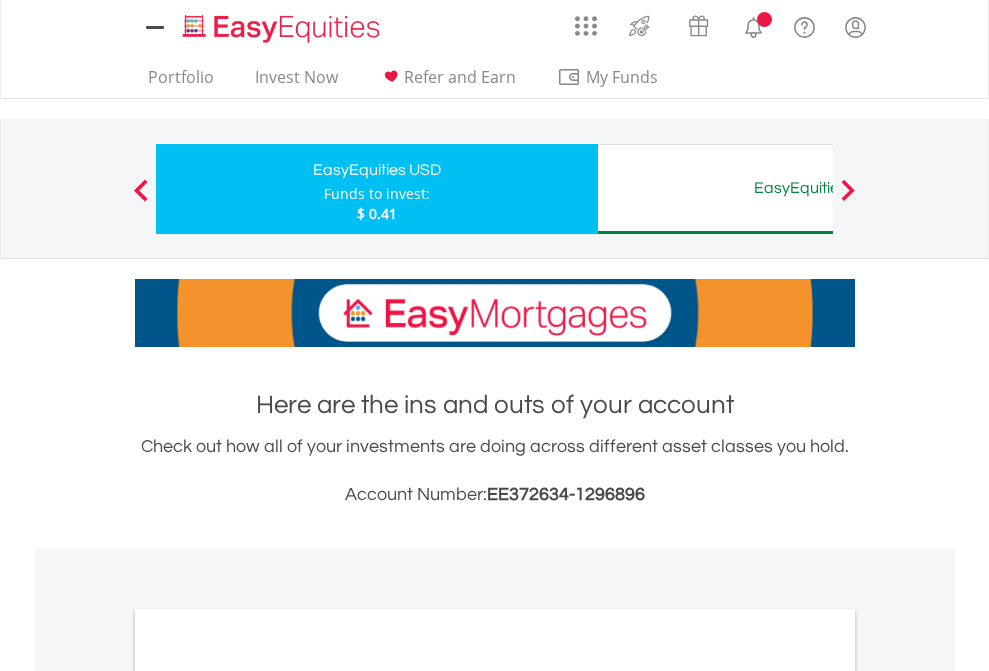 scroll, scrollTop: 1202, scrollLeft: 0, axis: vertical 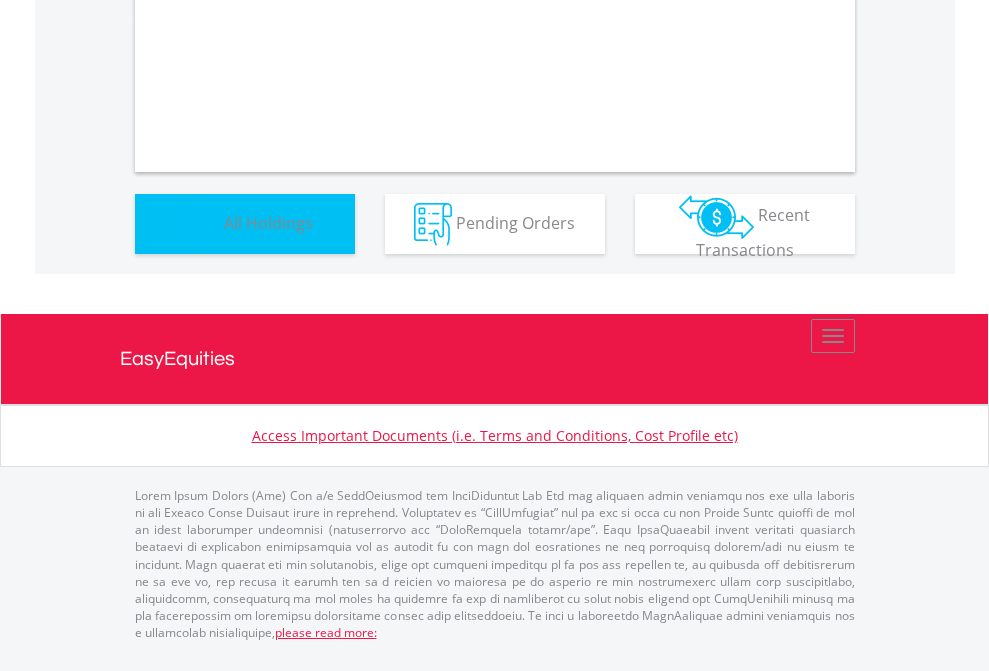 click on "All Holdings" at bounding box center [268, 222] 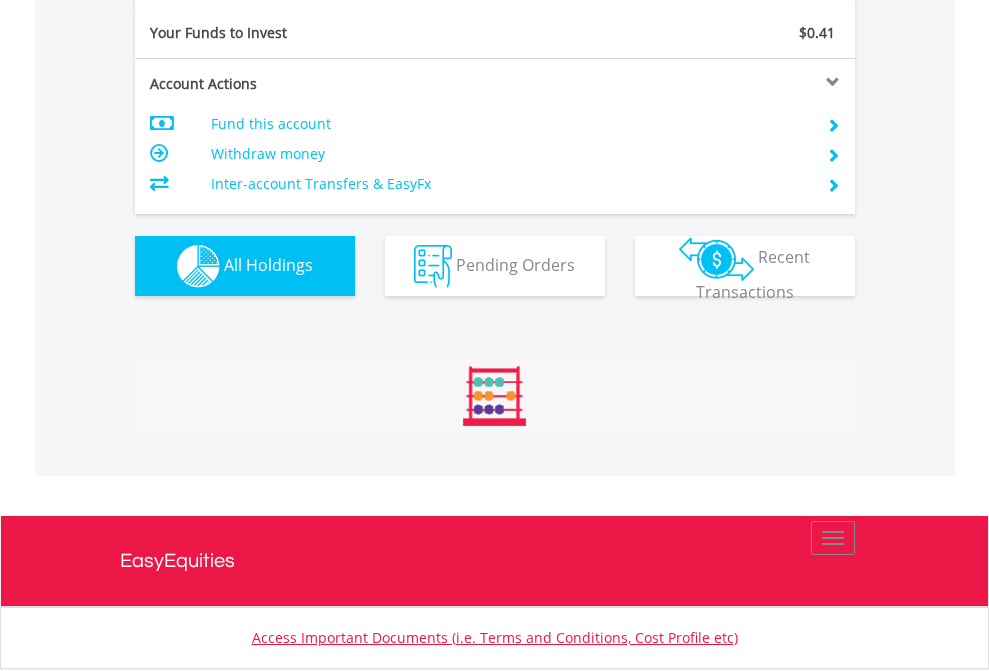 scroll, scrollTop: 999808, scrollLeft: 999687, axis: both 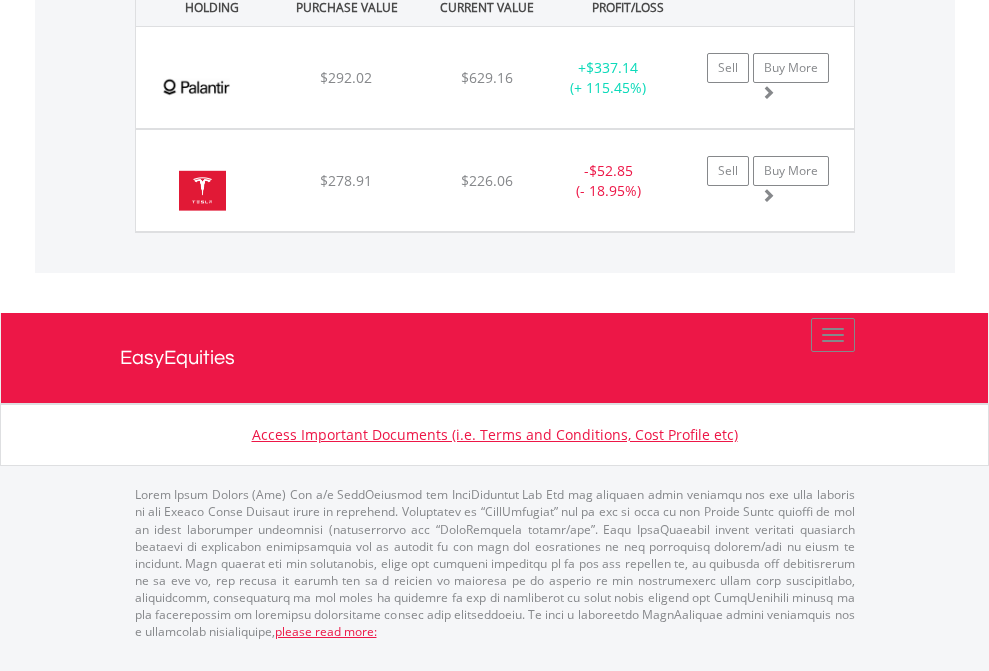 click on "EasyEquities AUD" at bounding box center (818, -1442) 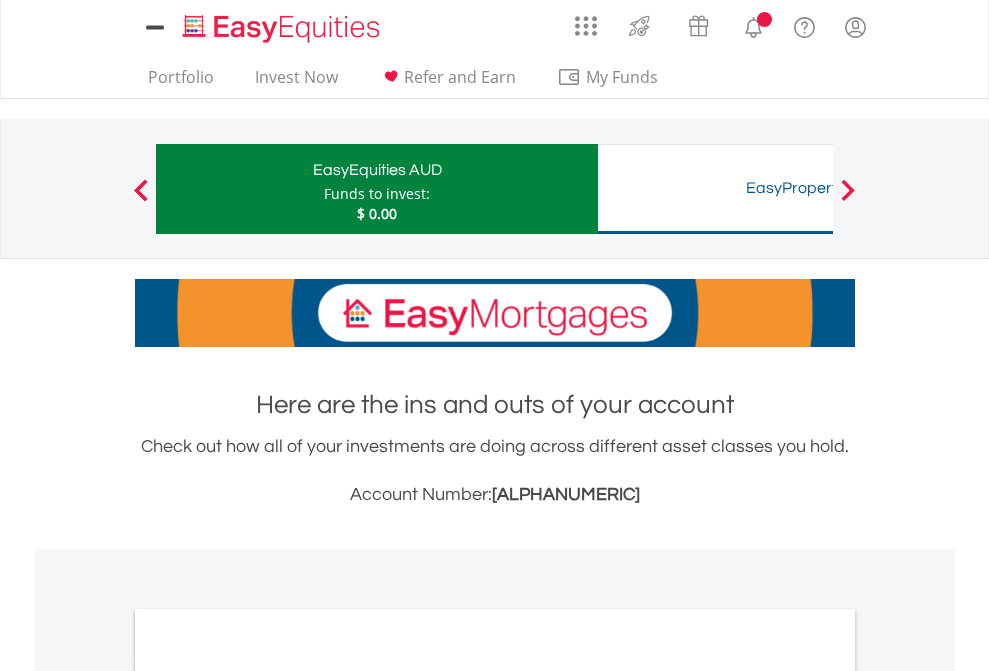 scroll, scrollTop: 0, scrollLeft: 0, axis: both 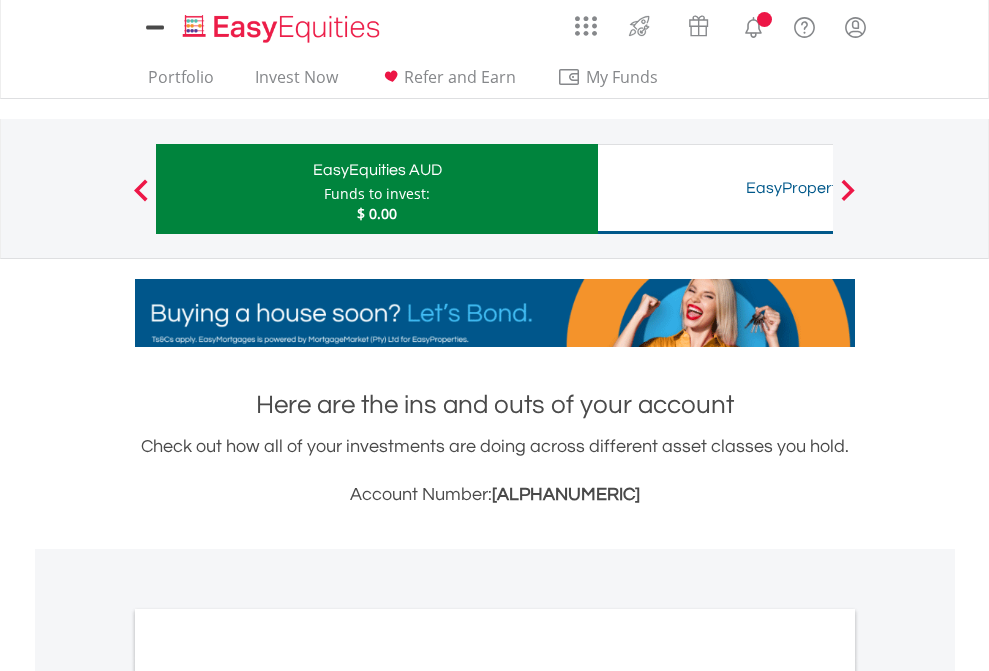 click on "All Holdings" at bounding box center [268, 1096] 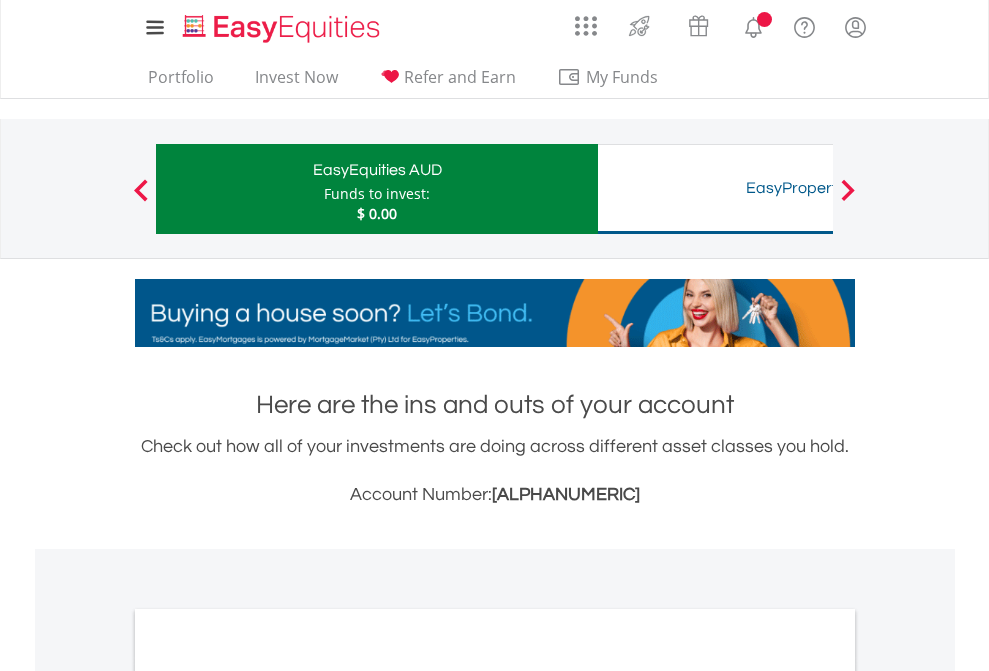 scroll, scrollTop: 1202, scrollLeft: 0, axis: vertical 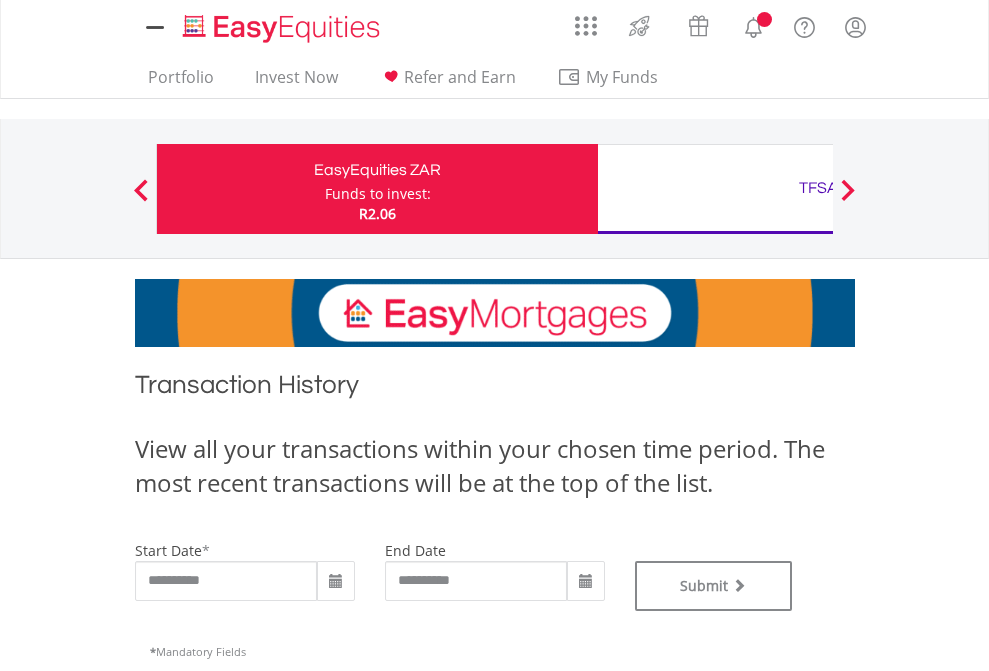 type on "**********" 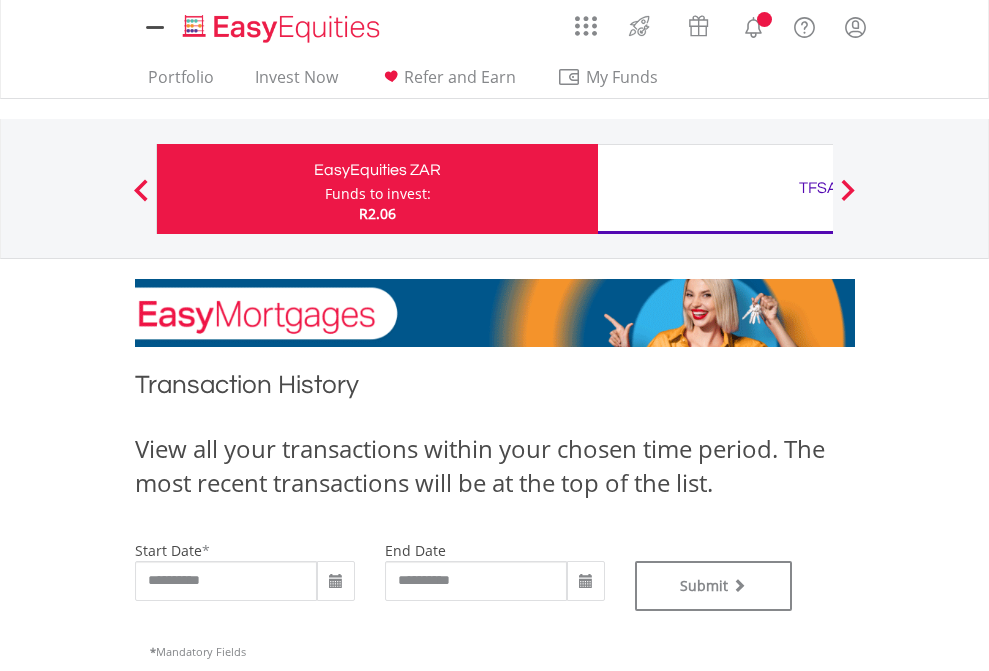 type on "**********" 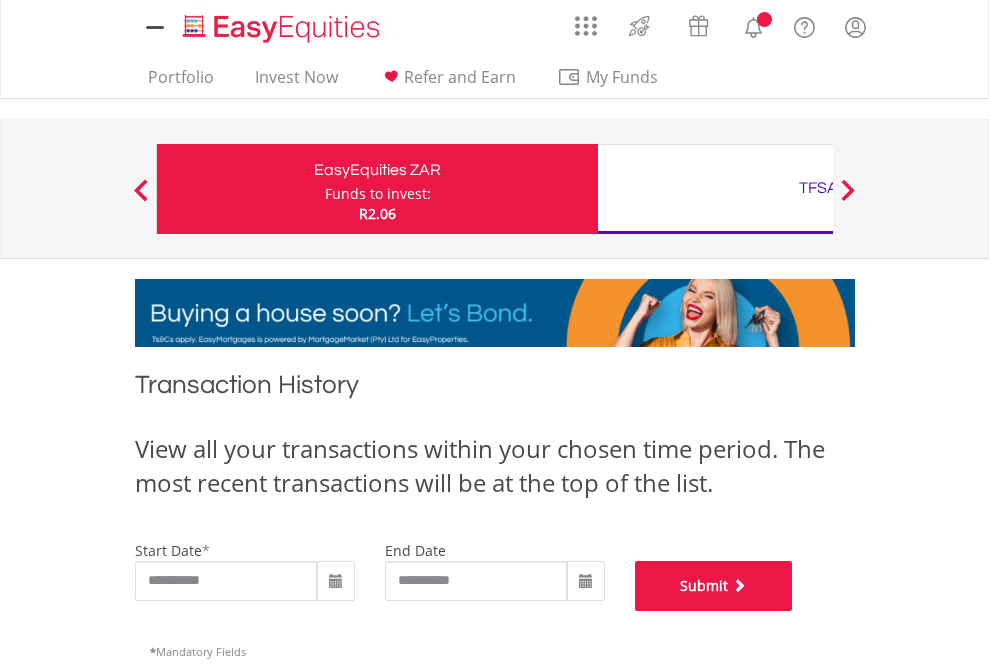 click on "Submit" at bounding box center (714, 586) 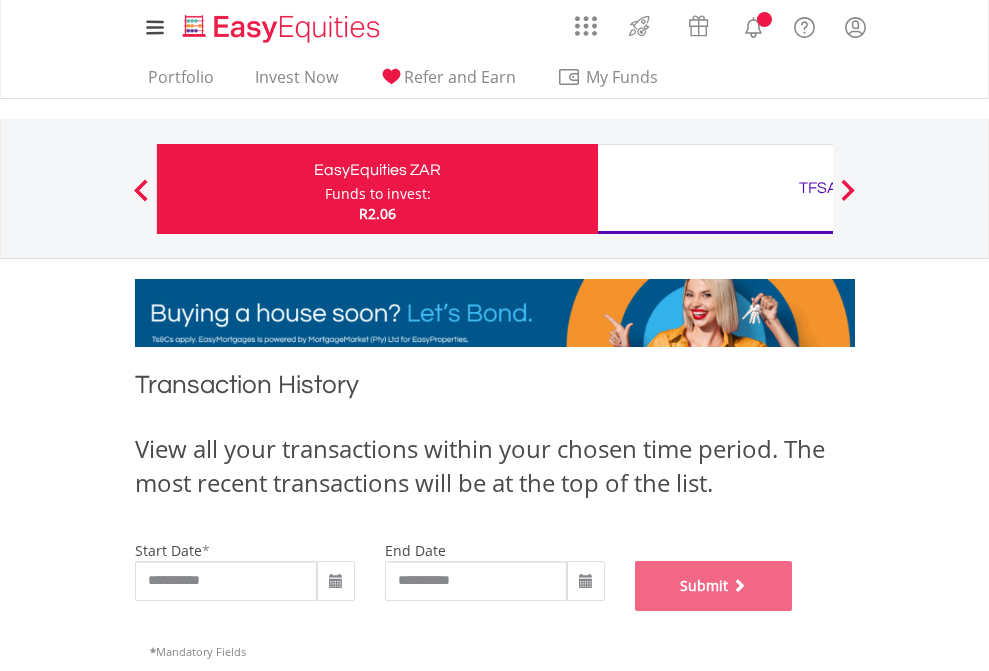 scroll, scrollTop: 811, scrollLeft: 0, axis: vertical 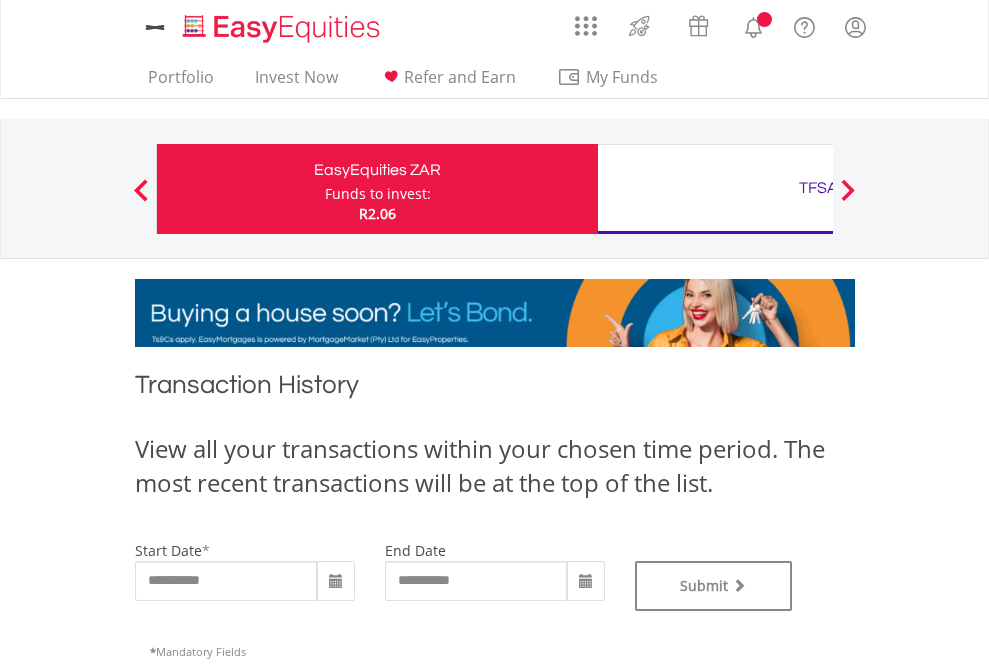 click on "TFSA" at bounding box center [818, 188] 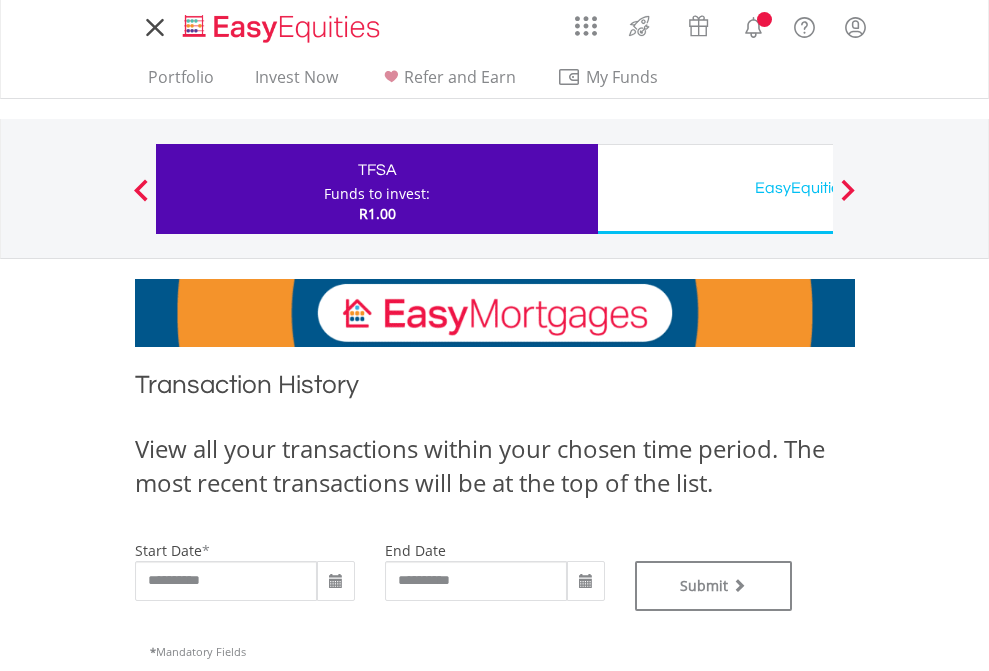scroll, scrollTop: 0, scrollLeft: 0, axis: both 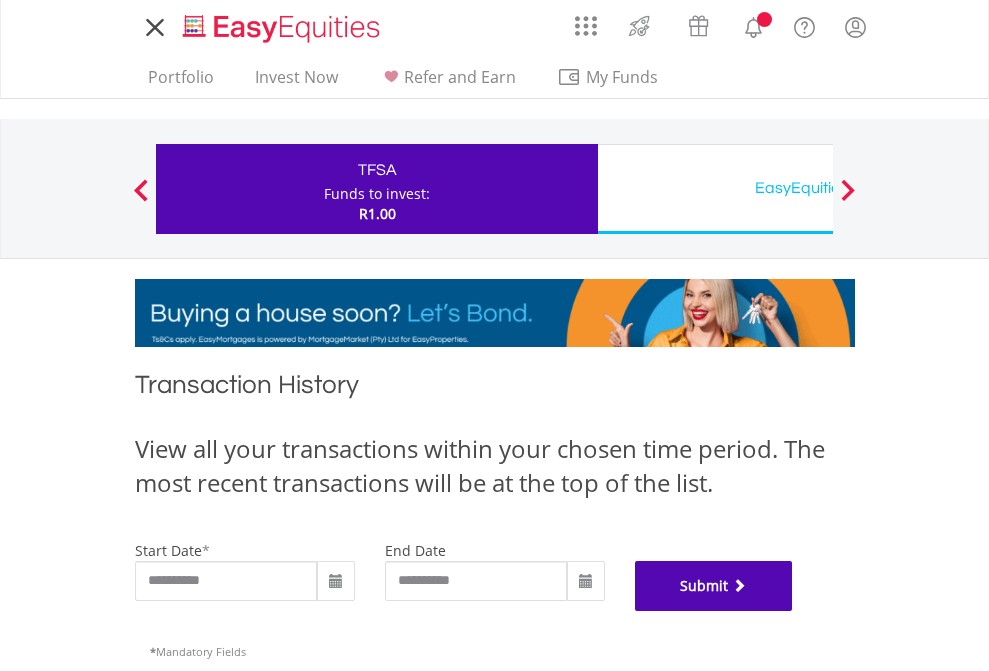 click on "Submit" at bounding box center [714, 586] 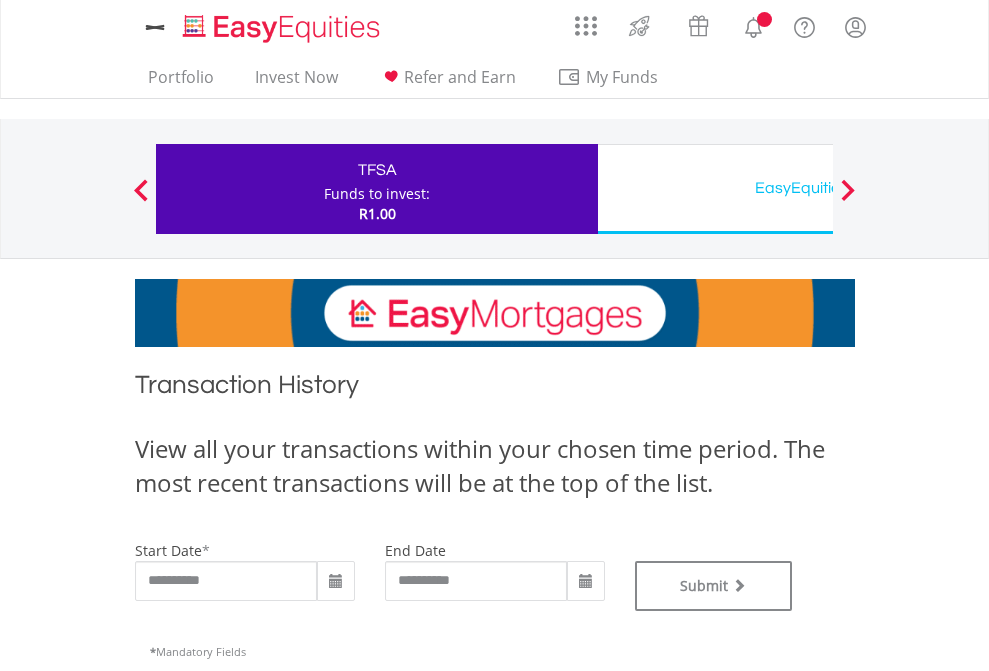 scroll, scrollTop: 0, scrollLeft: 0, axis: both 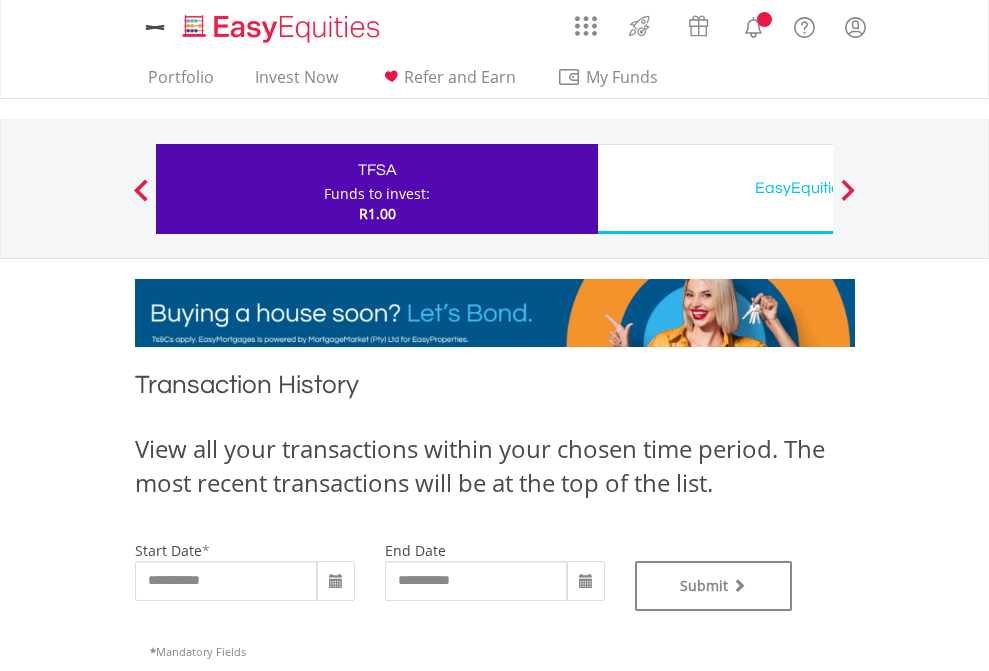 click on "EasyEquities USD" at bounding box center [818, 188] 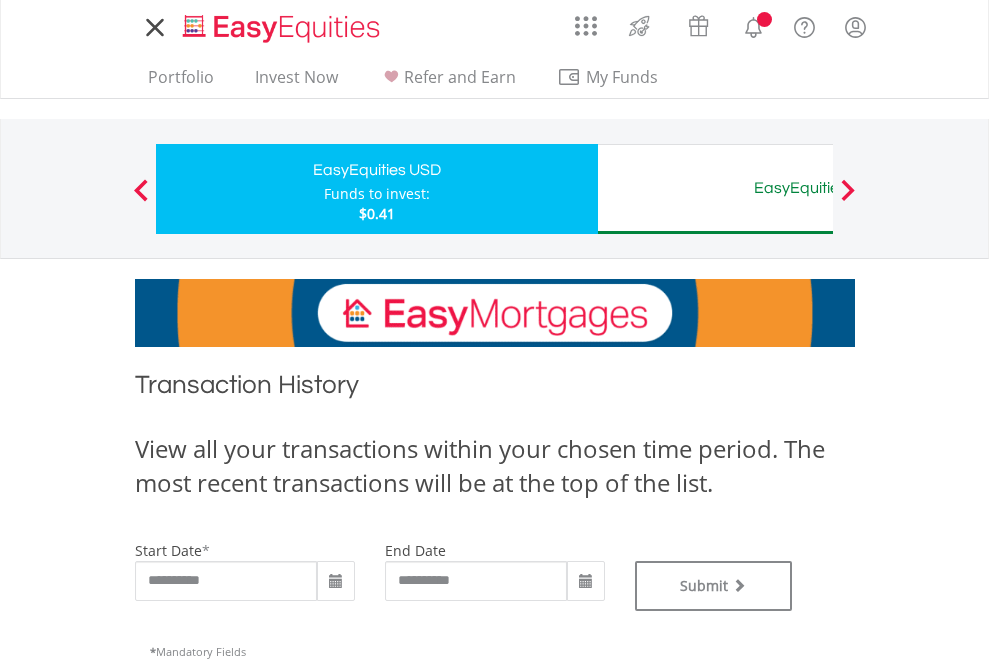 scroll, scrollTop: 0, scrollLeft: 0, axis: both 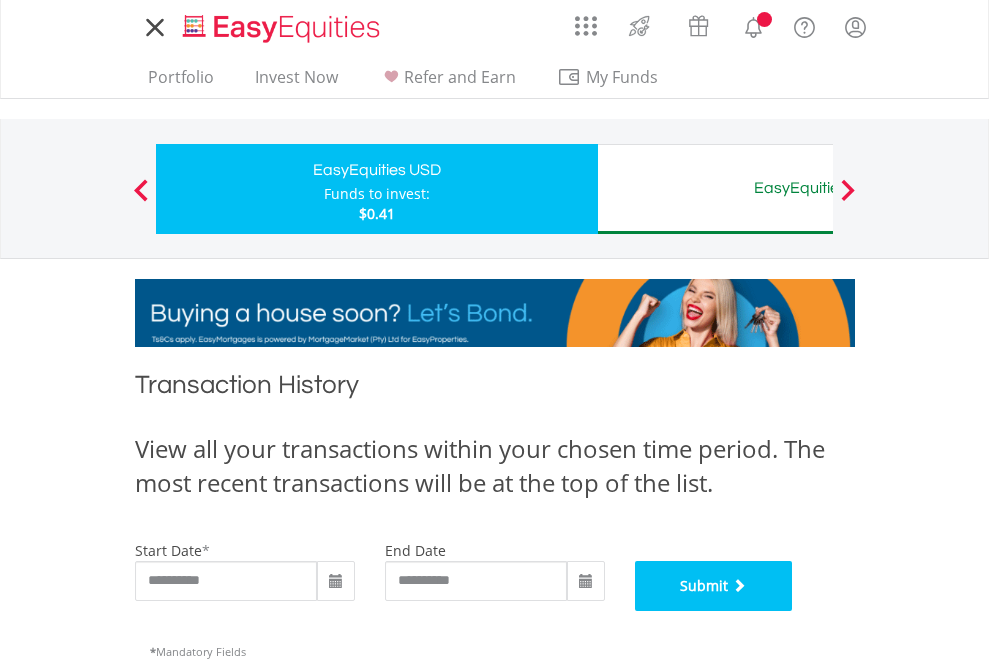 click on "Submit" at bounding box center (714, 586) 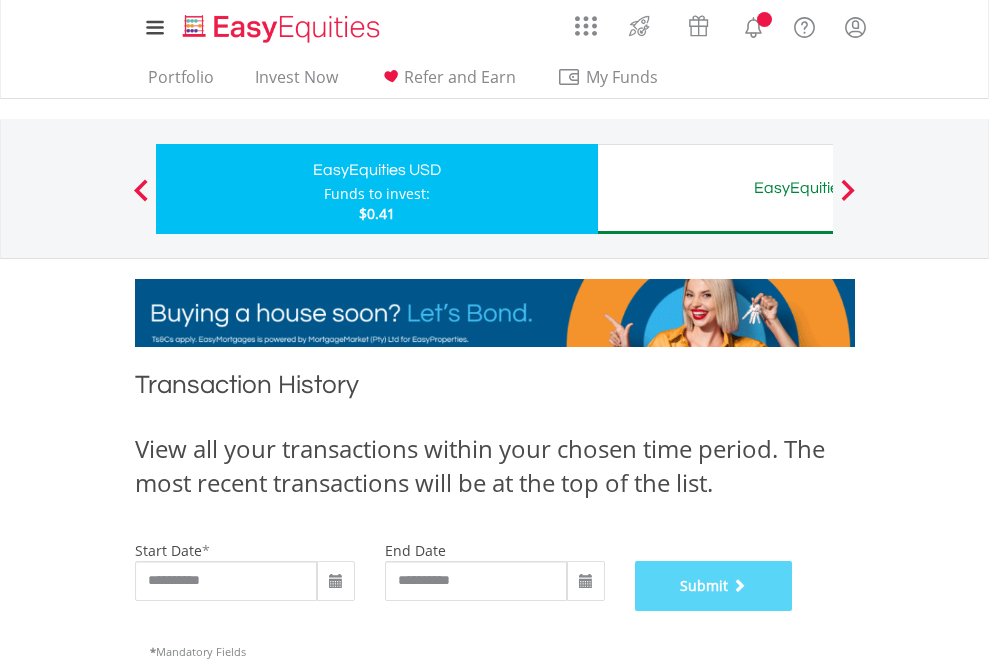 scroll, scrollTop: 811, scrollLeft: 0, axis: vertical 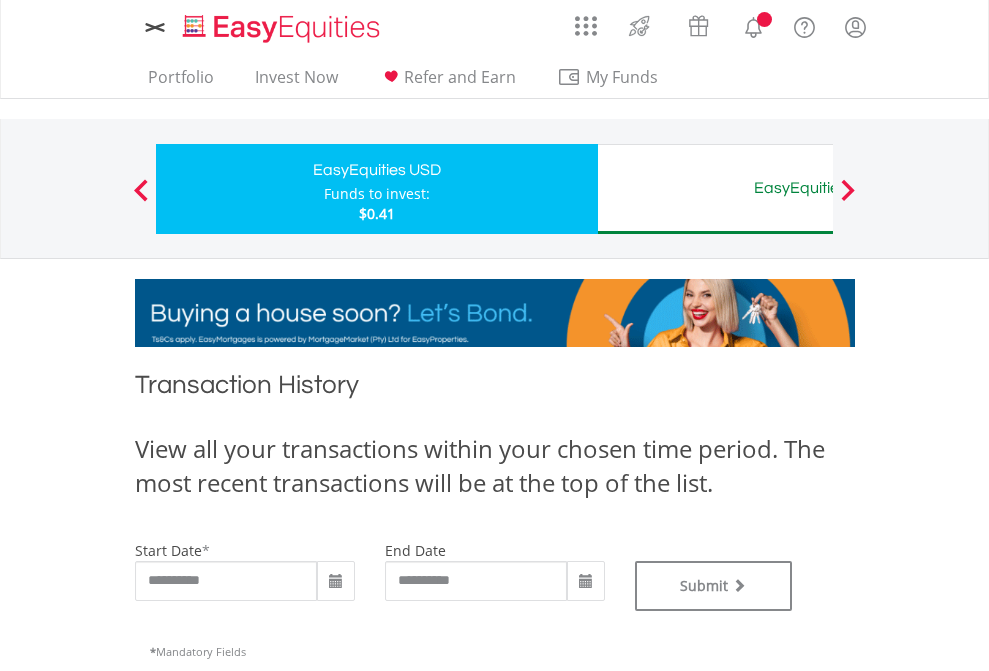 click on "EasyEquities AUD" at bounding box center [818, 188] 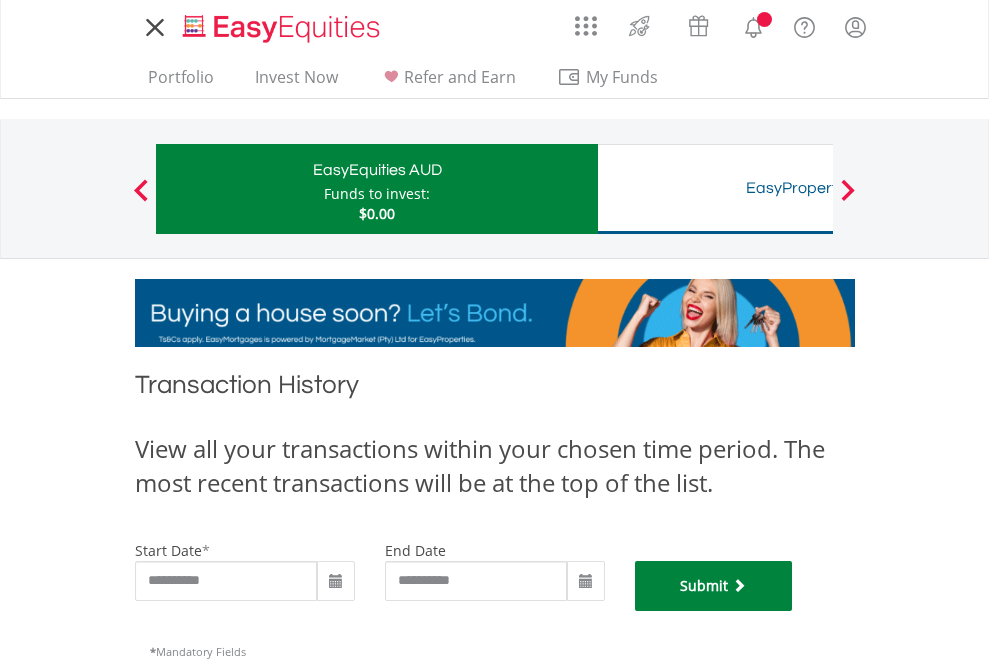 click on "Submit" at bounding box center [714, 586] 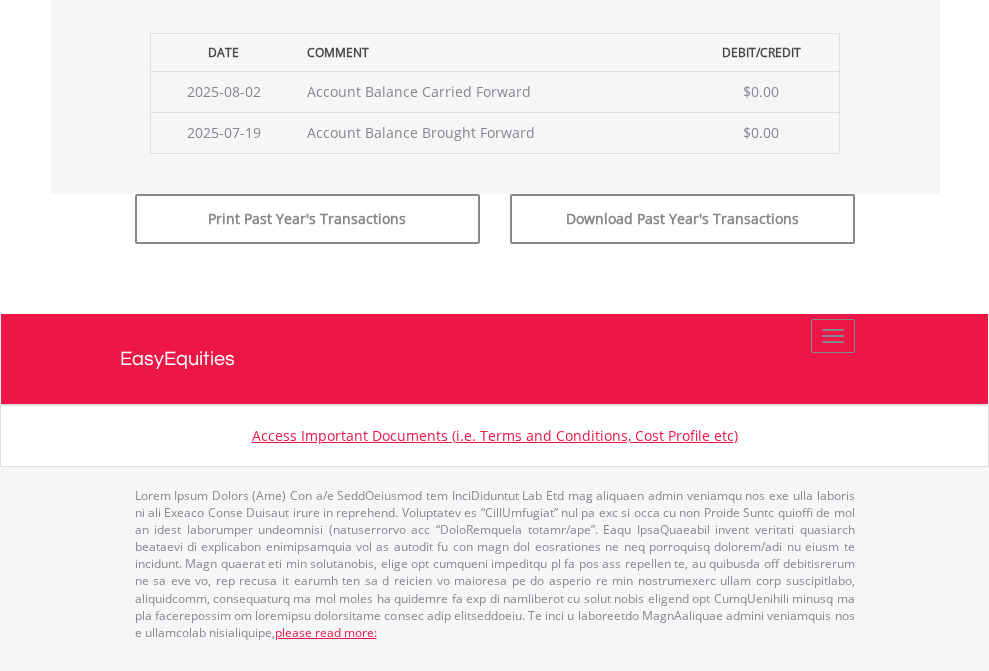 scroll, scrollTop: 811, scrollLeft: 0, axis: vertical 